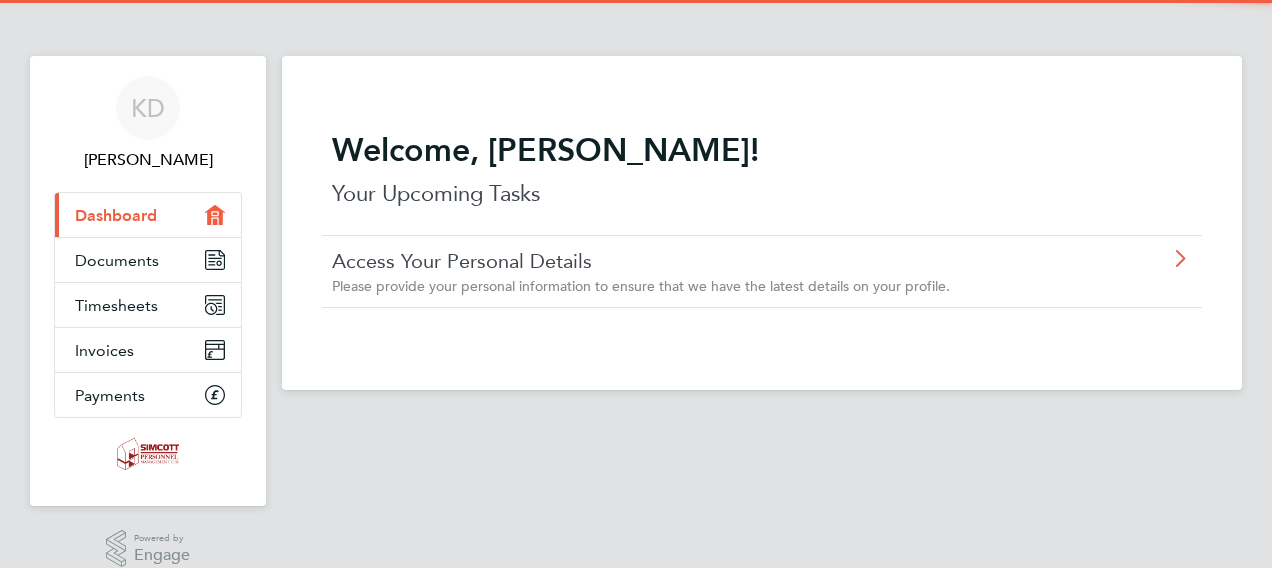 scroll, scrollTop: 0, scrollLeft: 0, axis: both 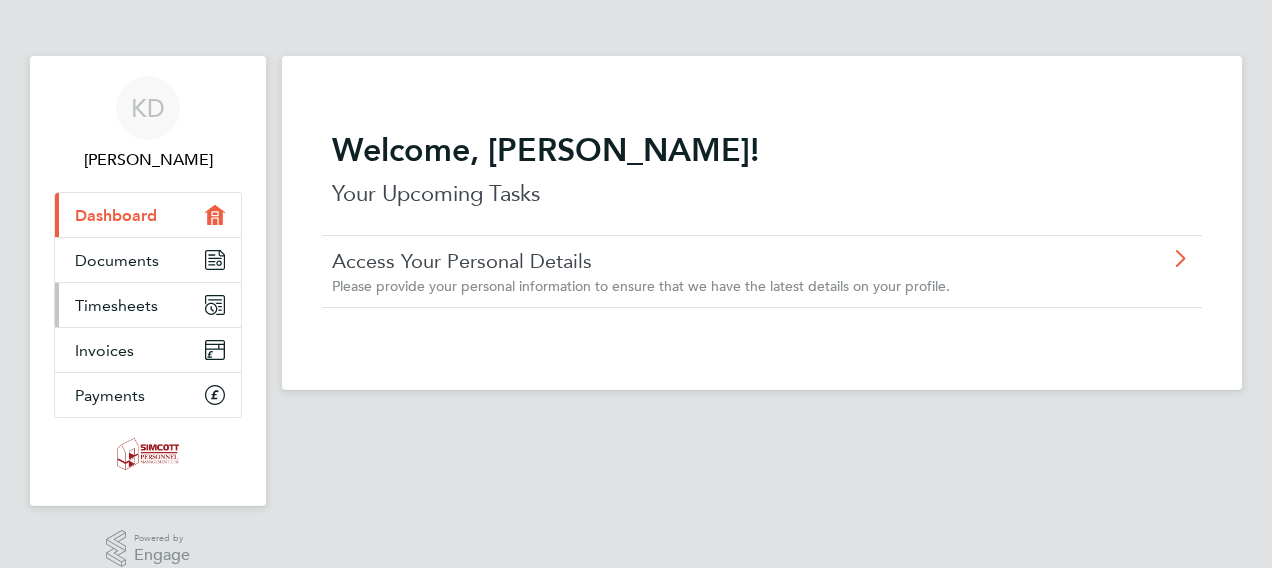 click on "Timesheets" at bounding box center (116, 305) 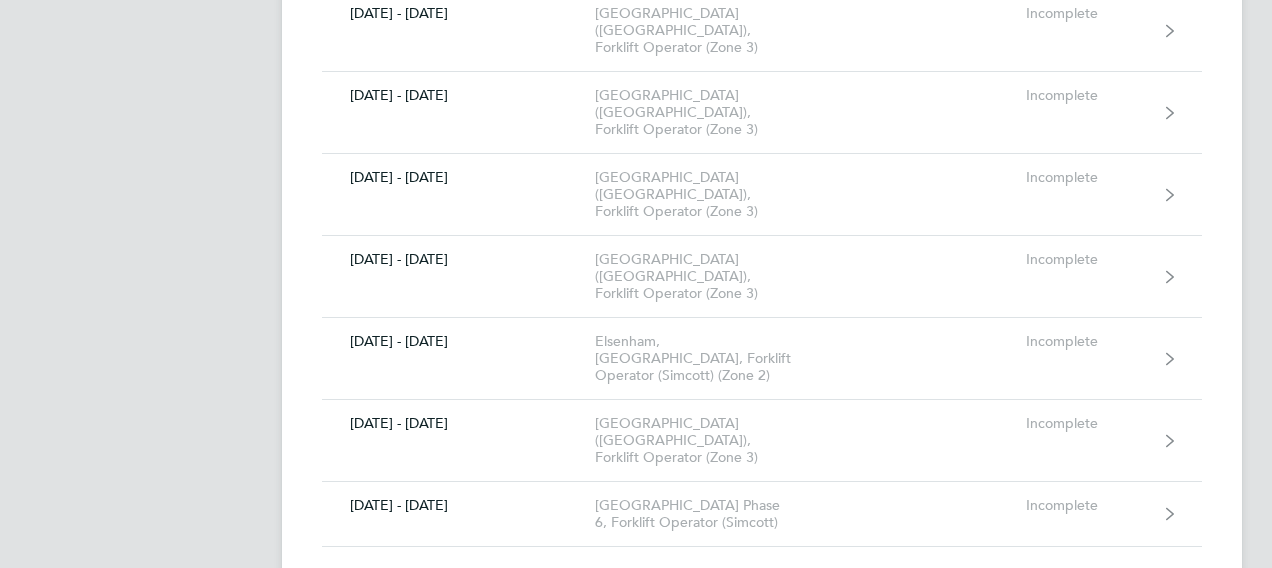 scroll, scrollTop: 1600, scrollLeft: 0, axis: vertical 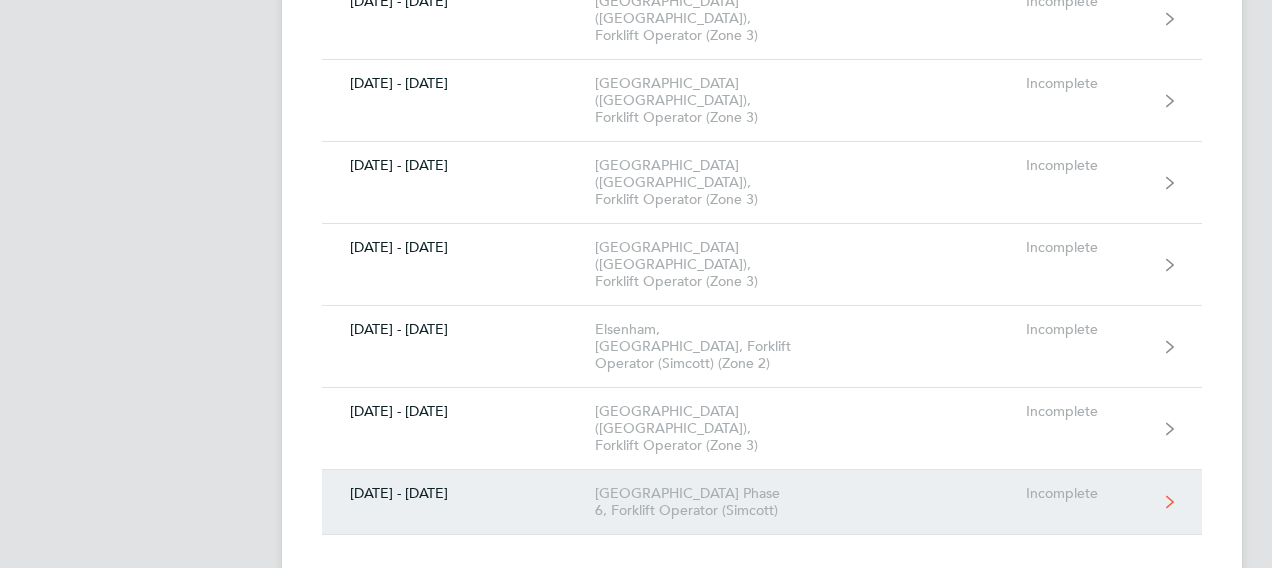 click on "Incomplete" 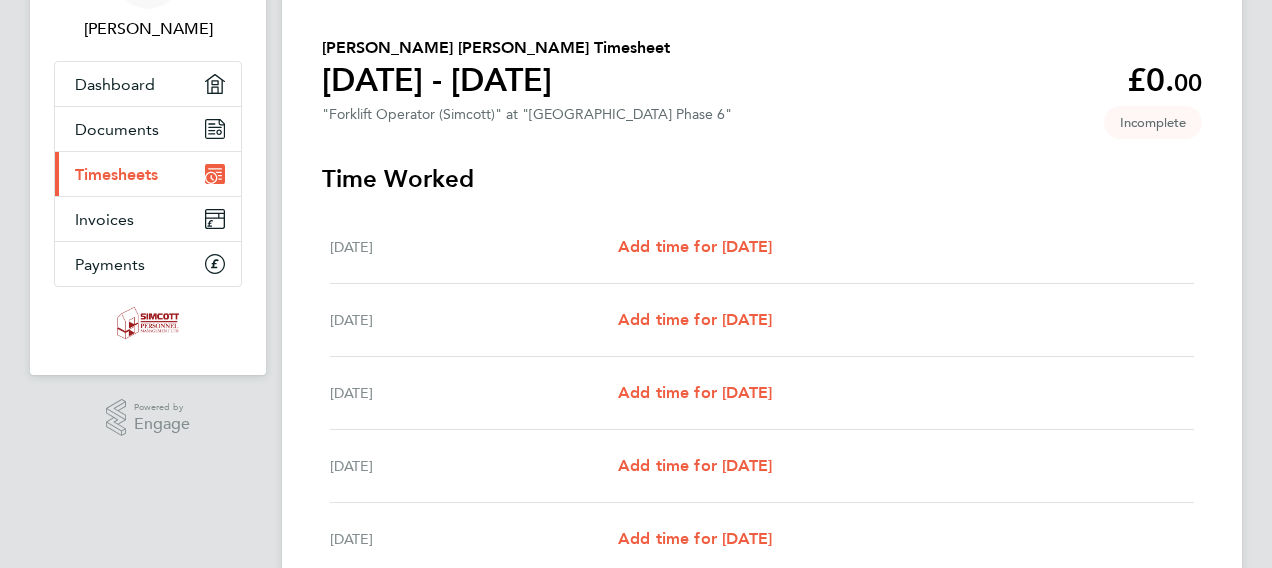 scroll, scrollTop: 100, scrollLeft: 0, axis: vertical 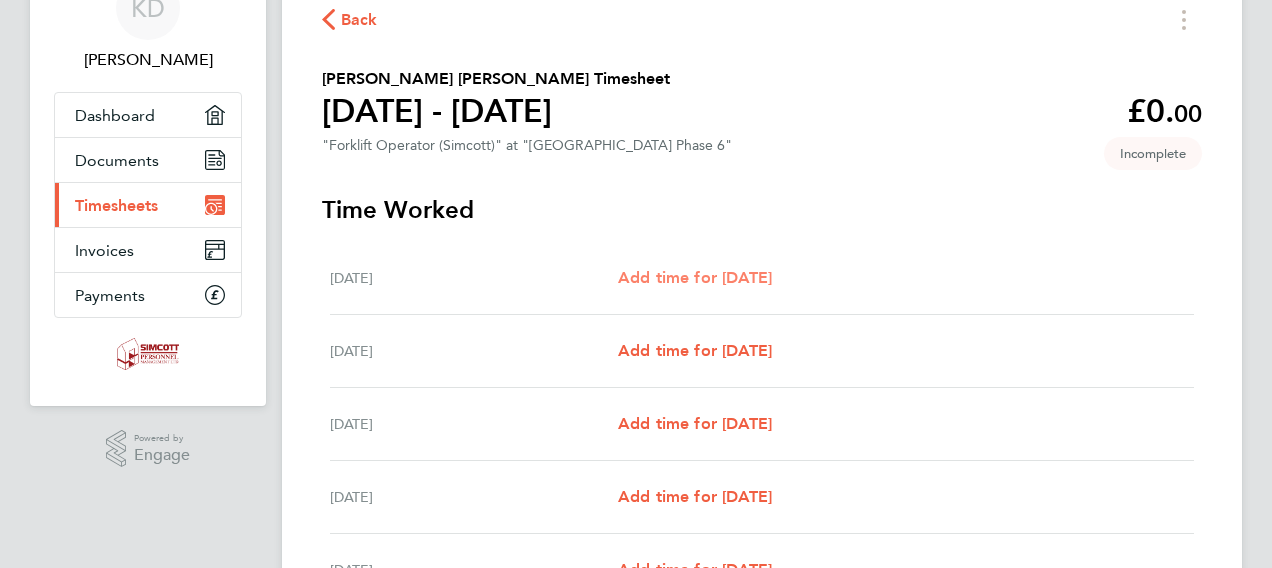 click on "Add time for [DATE]" at bounding box center (695, 277) 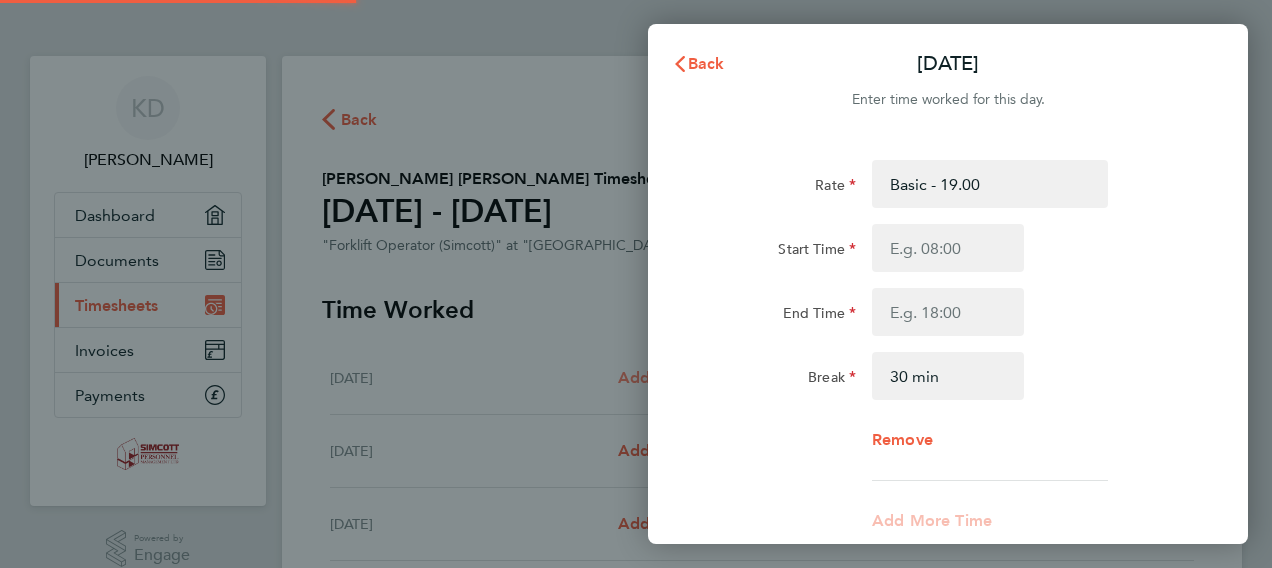 scroll, scrollTop: 0, scrollLeft: 0, axis: both 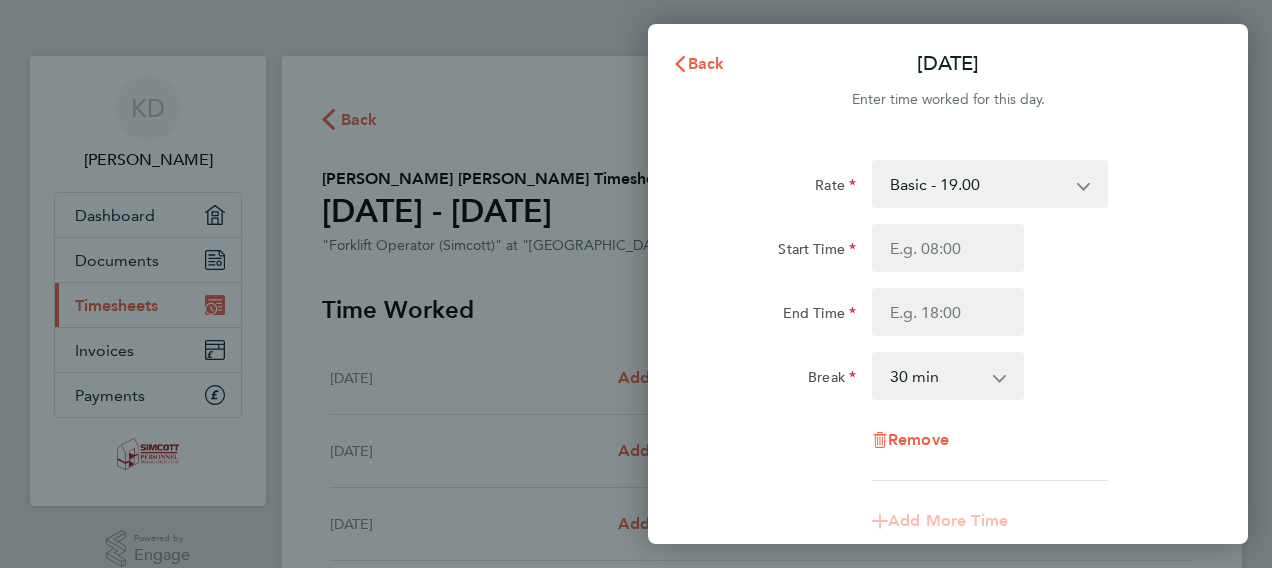 click on "Basic  - 19.00" at bounding box center [978, 184] 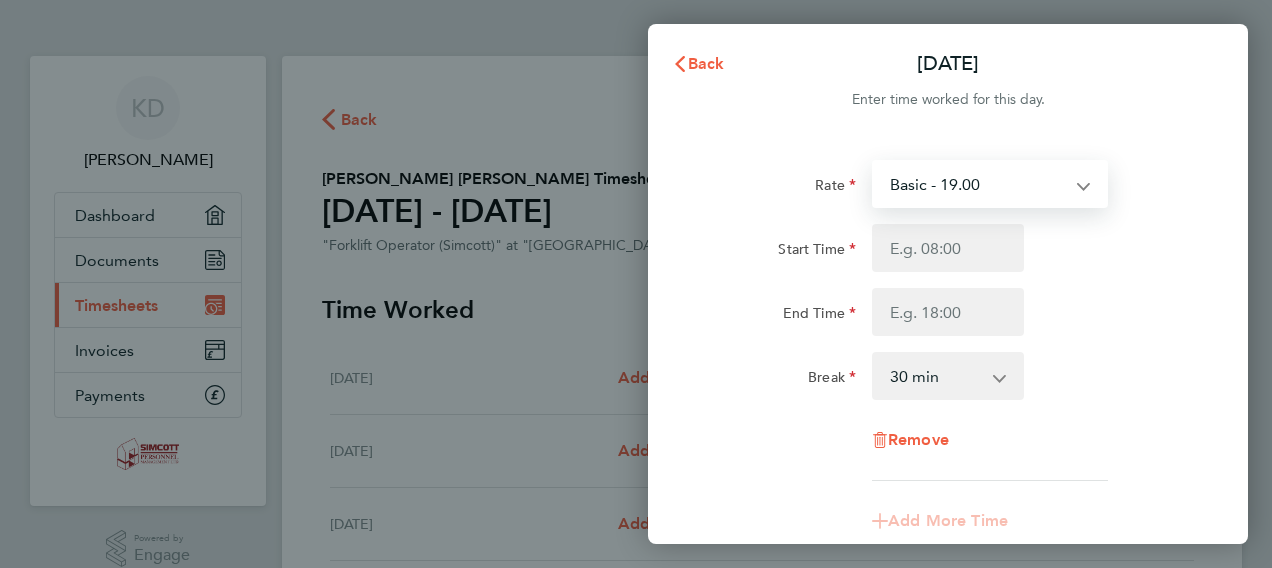 click on "Basic  - 19.00" at bounding box center (978, 184) 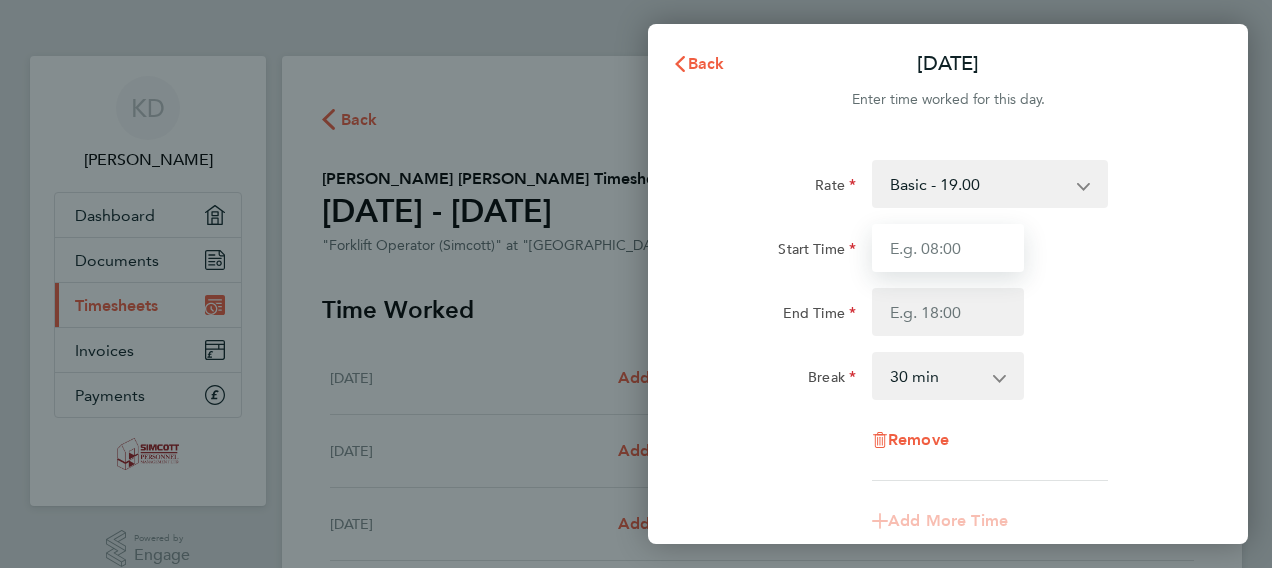 click on "Start Time" at bounding box center [948, 248] 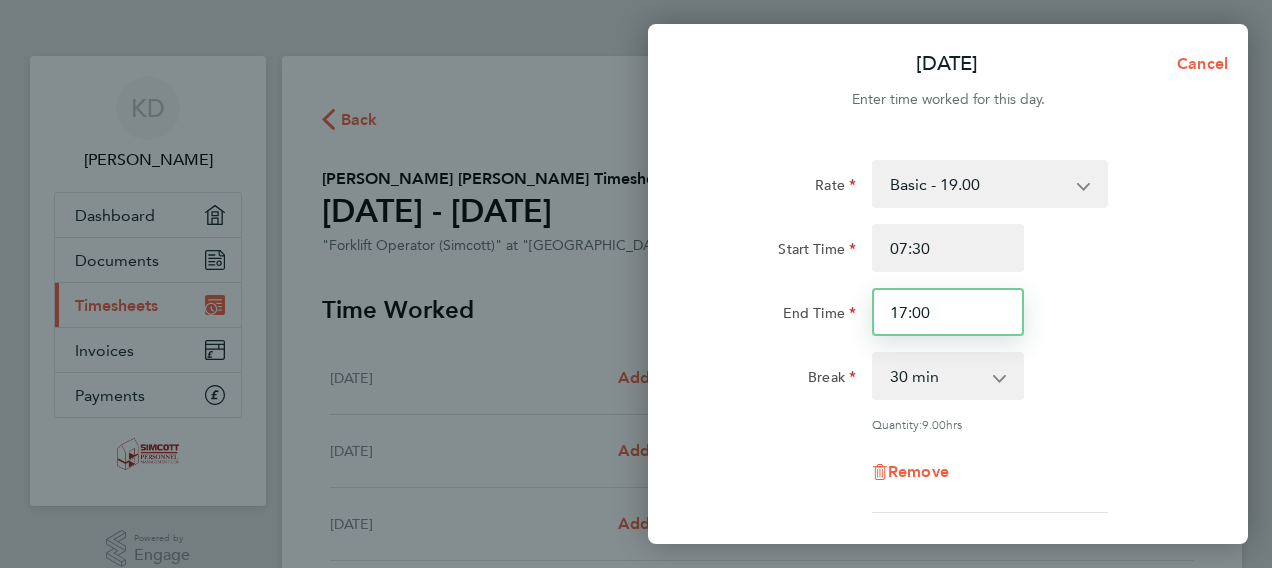 click on "17:00" at bounding box center [948, 312] 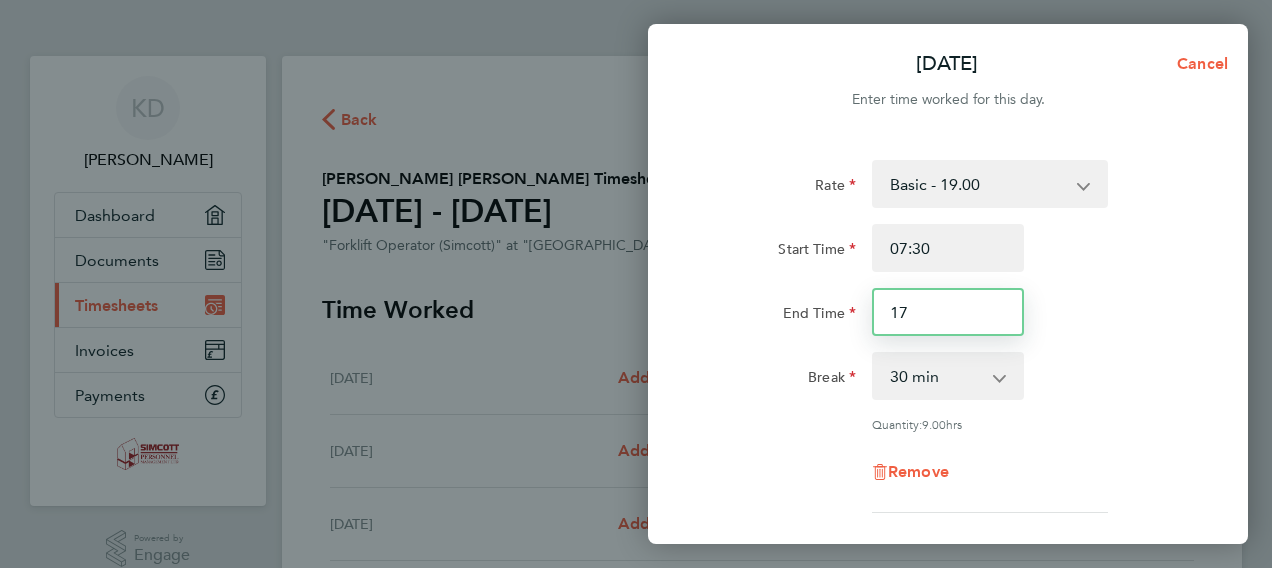 type on "1" 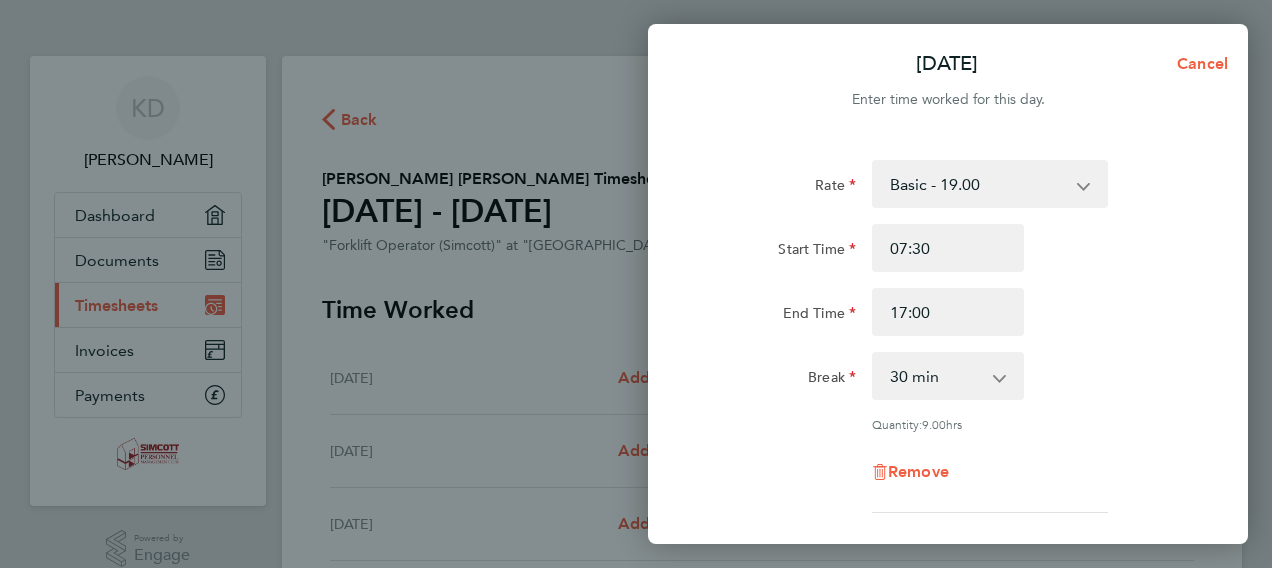 click on "End Time 17:00" 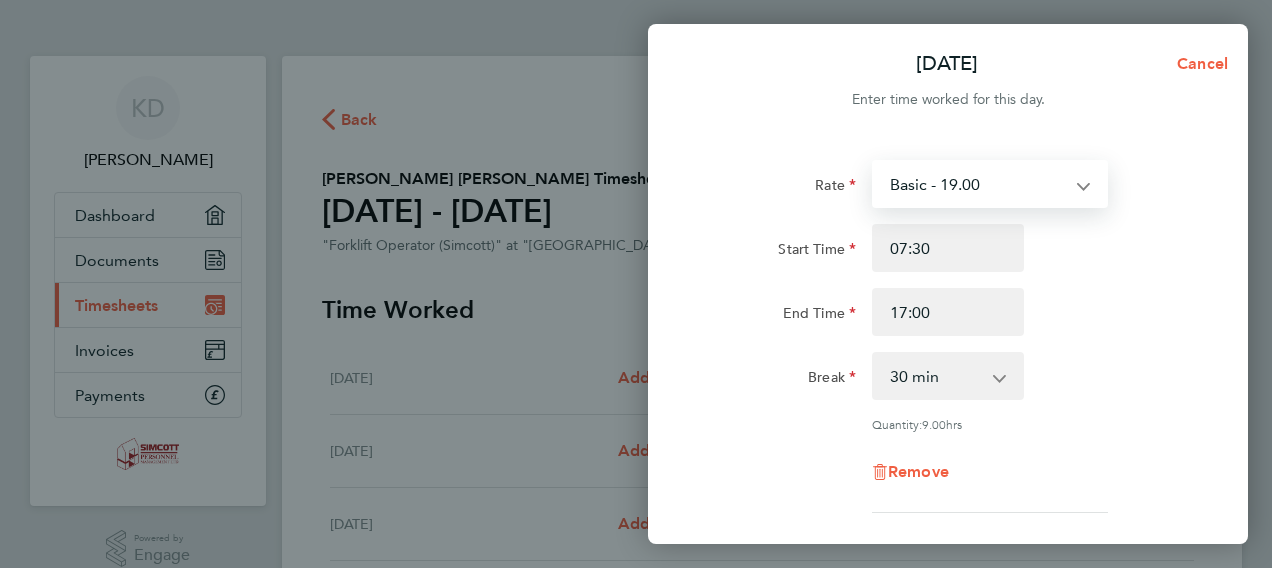 click on "Basic  - 19.00" at bounding box center [978, 184] 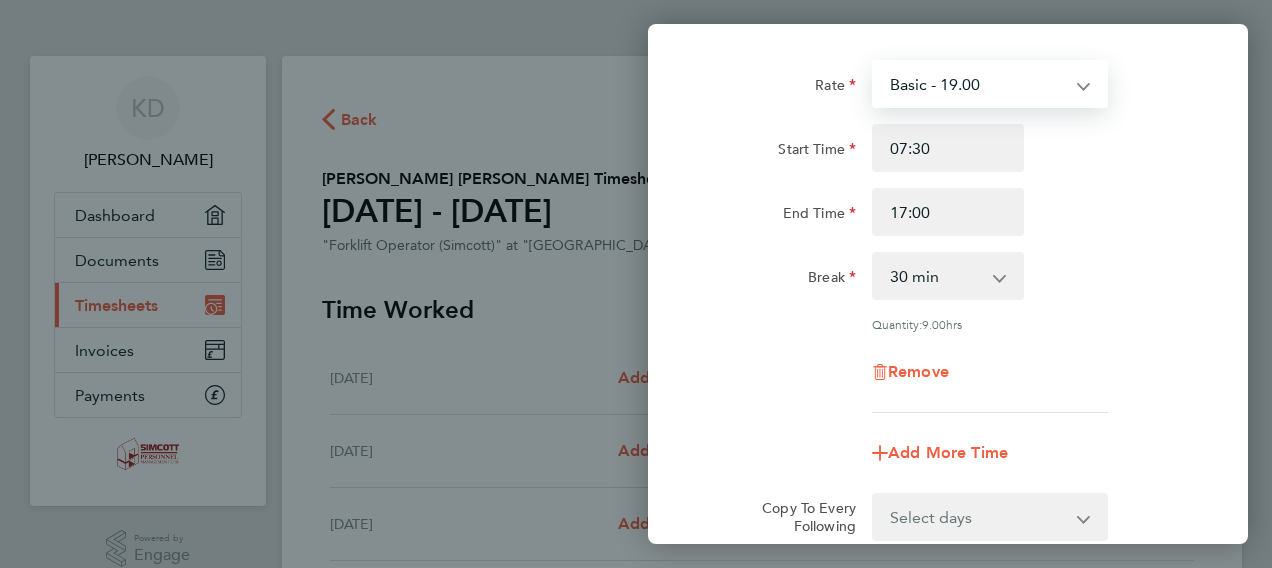 scroll, scrollTop: 0, scrollLeft: 0, axis: both 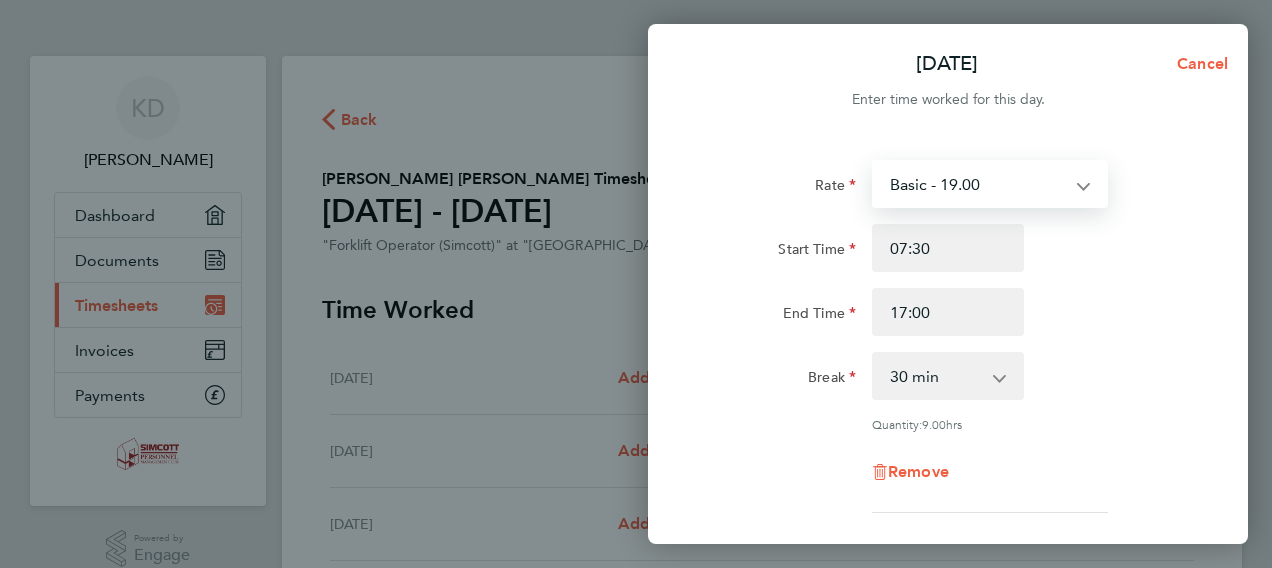 click on "Basic  - 19.00" at bounding box center (978, 184) 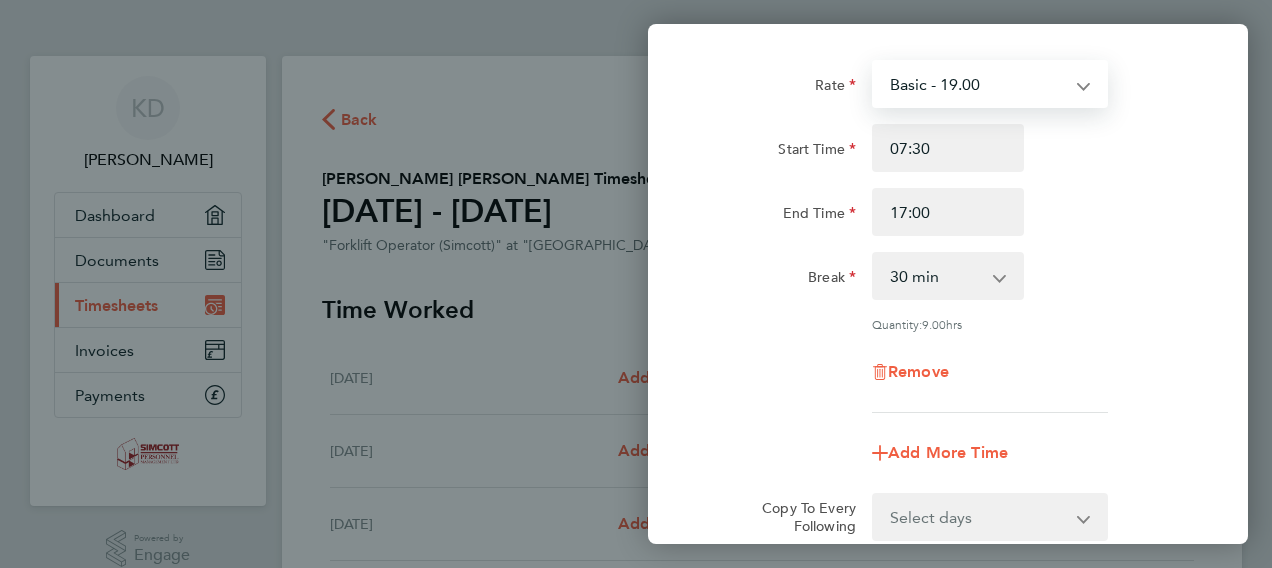 scroll, scrollTop: 0, scrollLeft: 0, axis: both 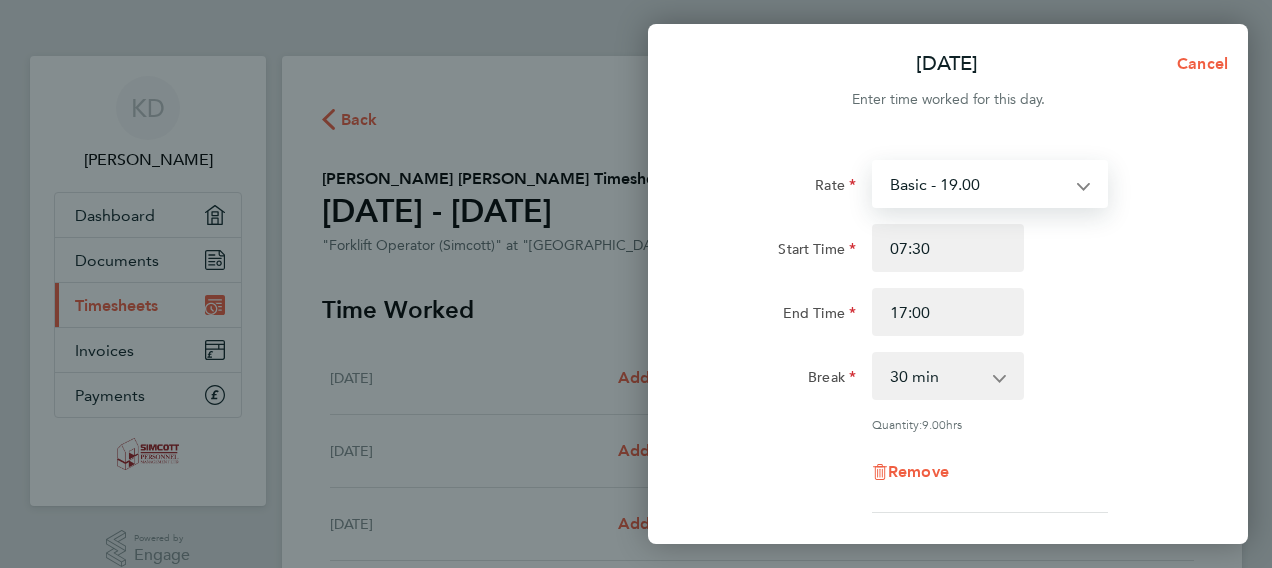 click on "Basic  - 19.00" at bounding box center (978, 184) 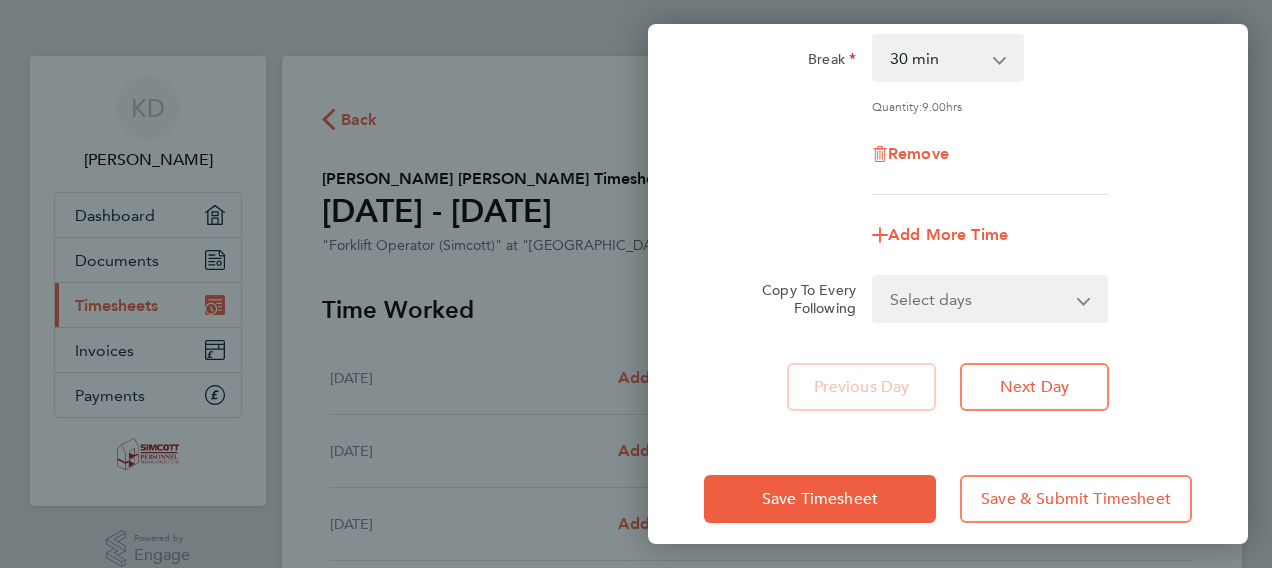 scroll, scrollTop: 335, scrollLeft: 0, axis: vertical 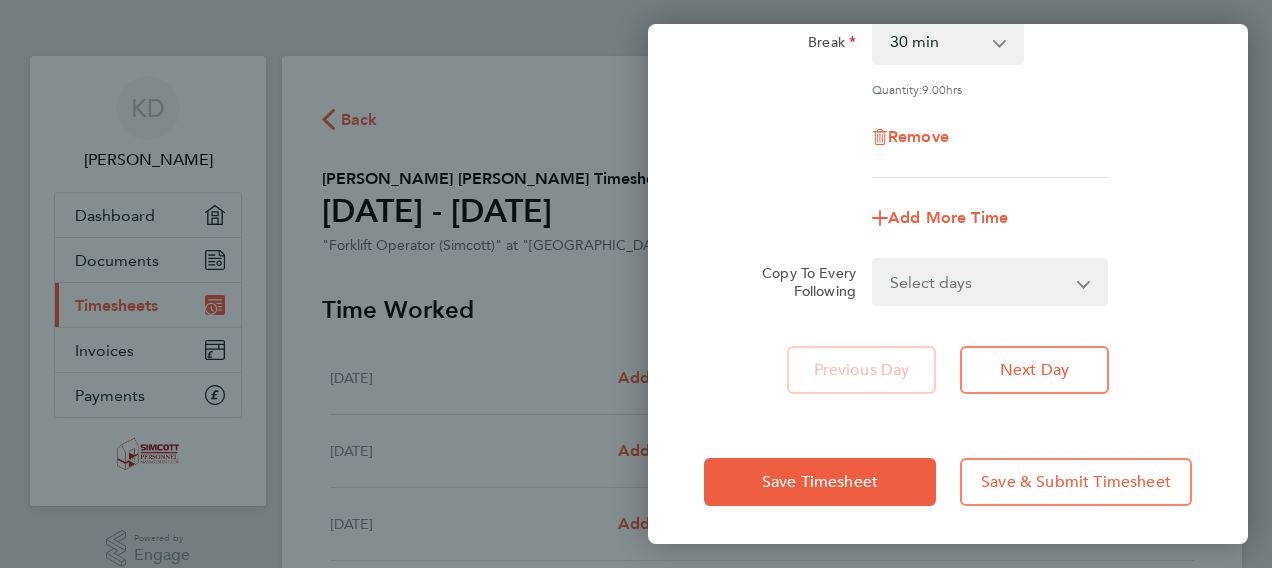 click on "Select days   Day   Weekday (Mon-Fri)   Weekend (Sat-Sun)   [DATE]   [DATE]   [DATE]   [DATE]   [DATE]" at bounding box center [979, 282] 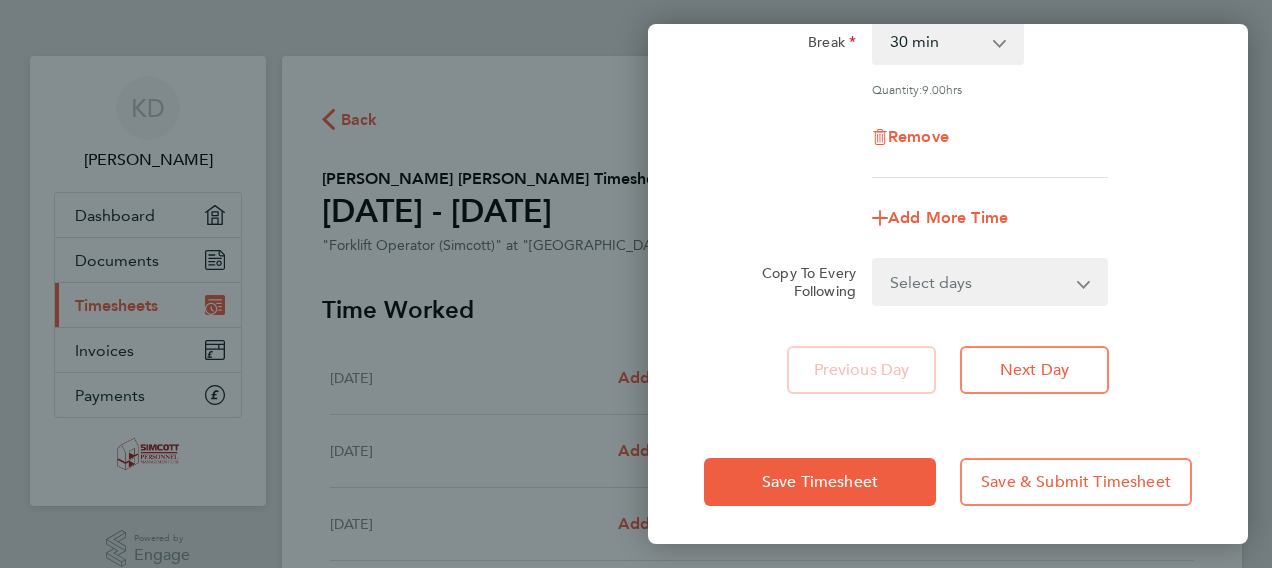 click on "Rate  Basic  - 19.00
Start Time 07:30 End Time 17:00 Break  0 min   15 min   30 min   45 min   60 min   75 min   90 min
Quantity:  9.00  hrs
Remove
Add More Time  Copy To Every Following  Select days   Day   Weekday (Mon-Fri)   Weekend (Sat-Sun)   [DATE]   [DATE]   [DATE]   [DATE]   [DATE]
Previous Day   Next Day" 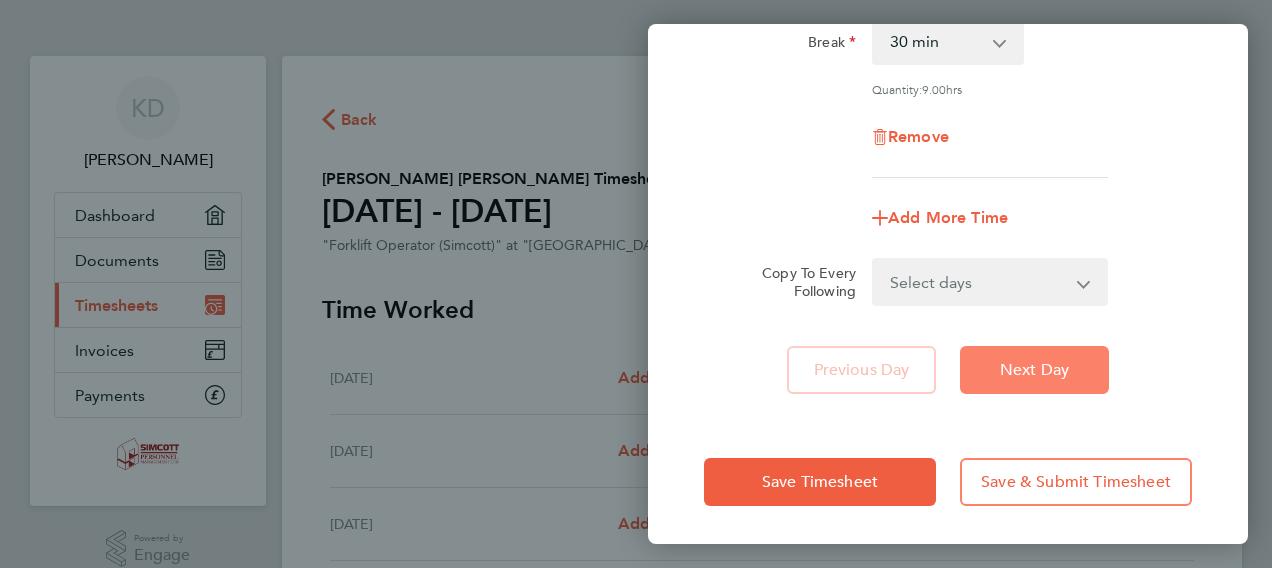 click on "Next Day" 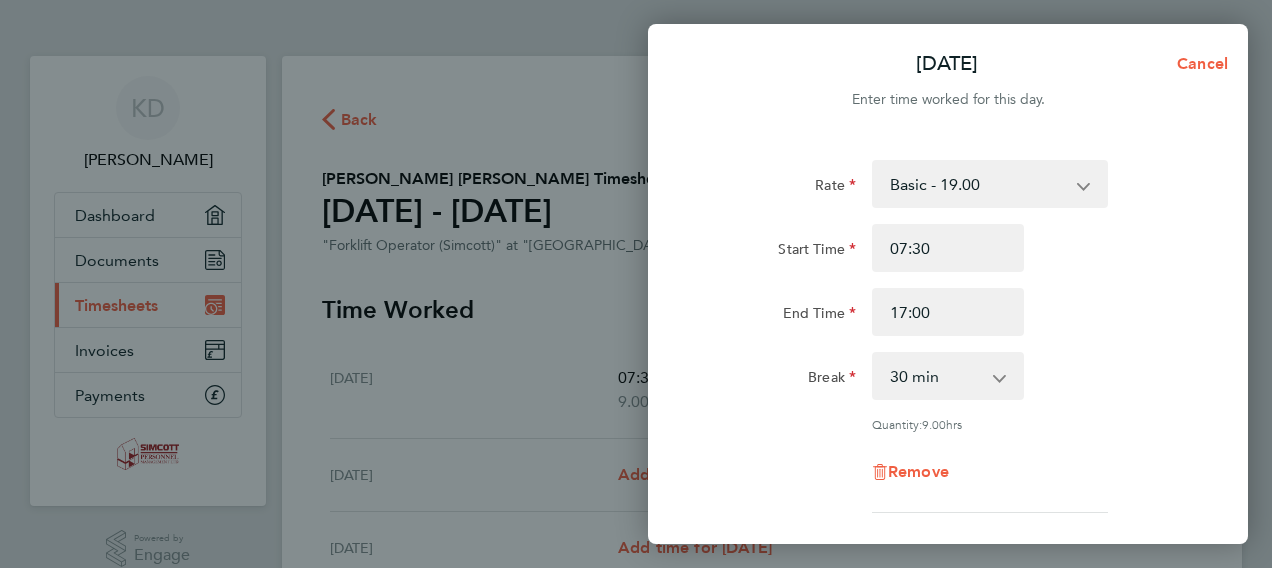 scroll, scrollTop: 60, scrollLeft: 0, axis: vertical 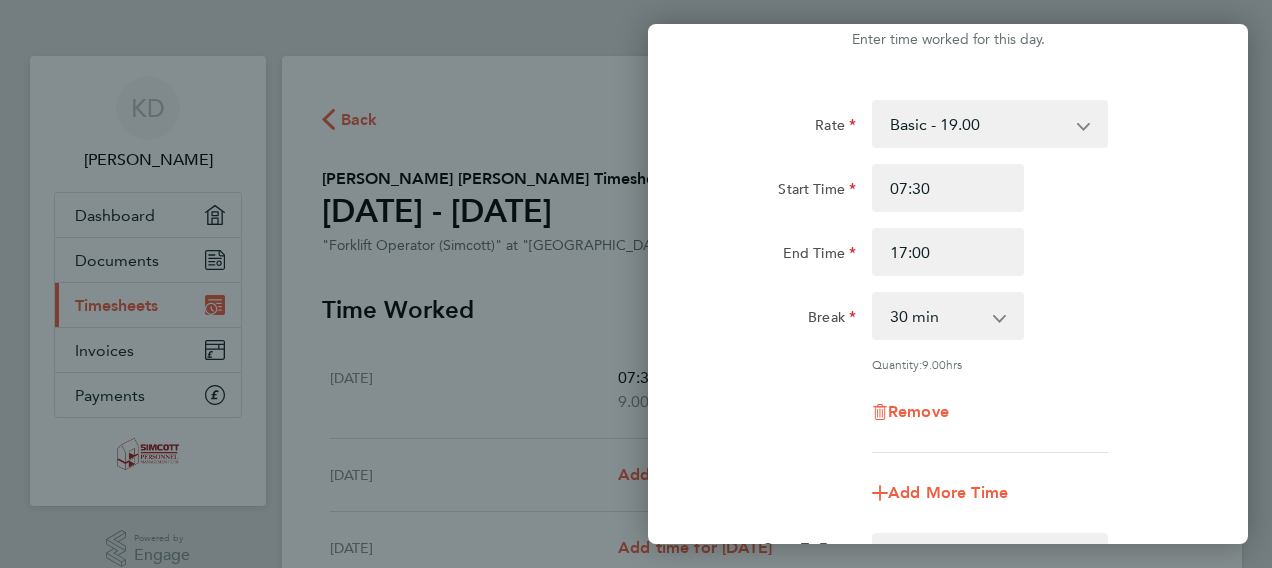 select on "30" 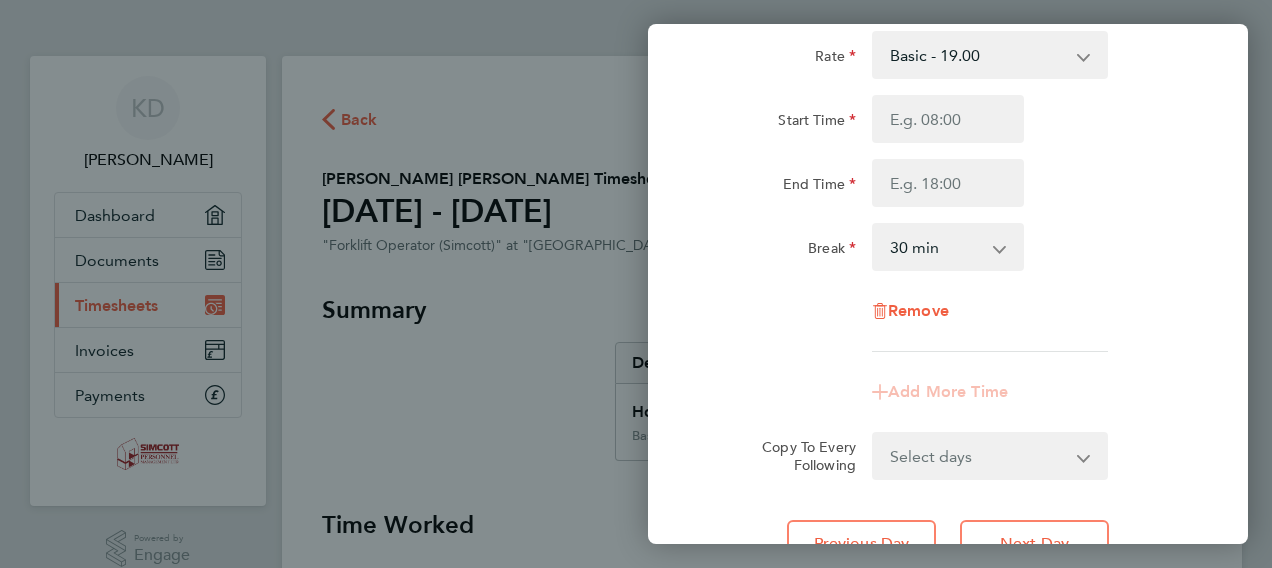 scroll, scrollTop: 0, scrollLeft: 0, axis: both 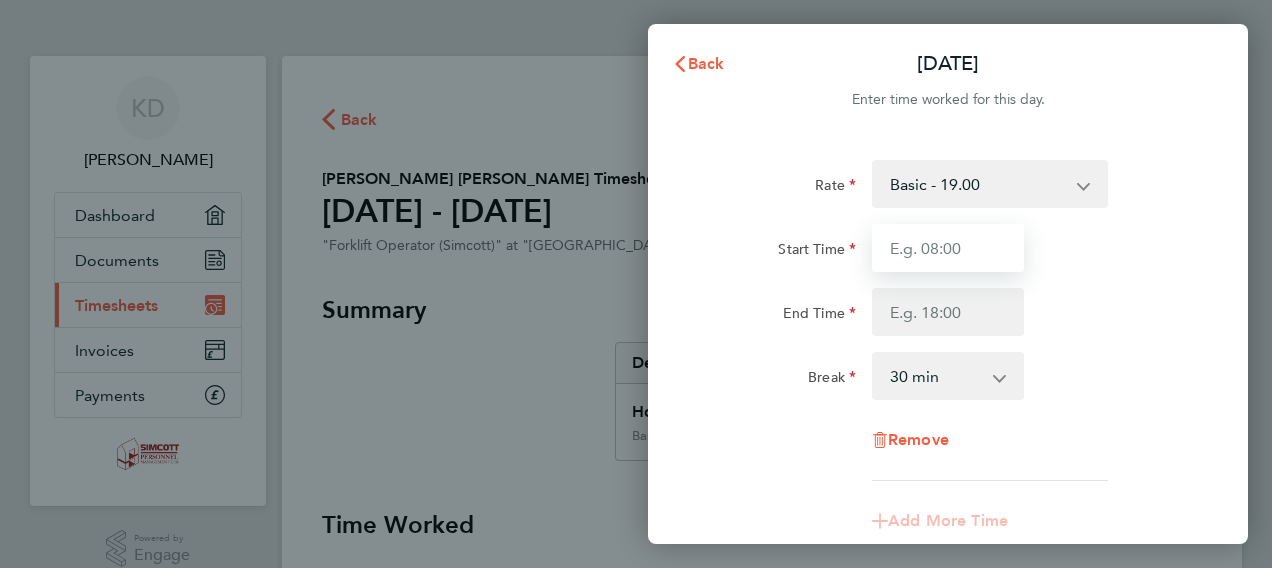 click on "Start Time" at bounding box center (948, 248) 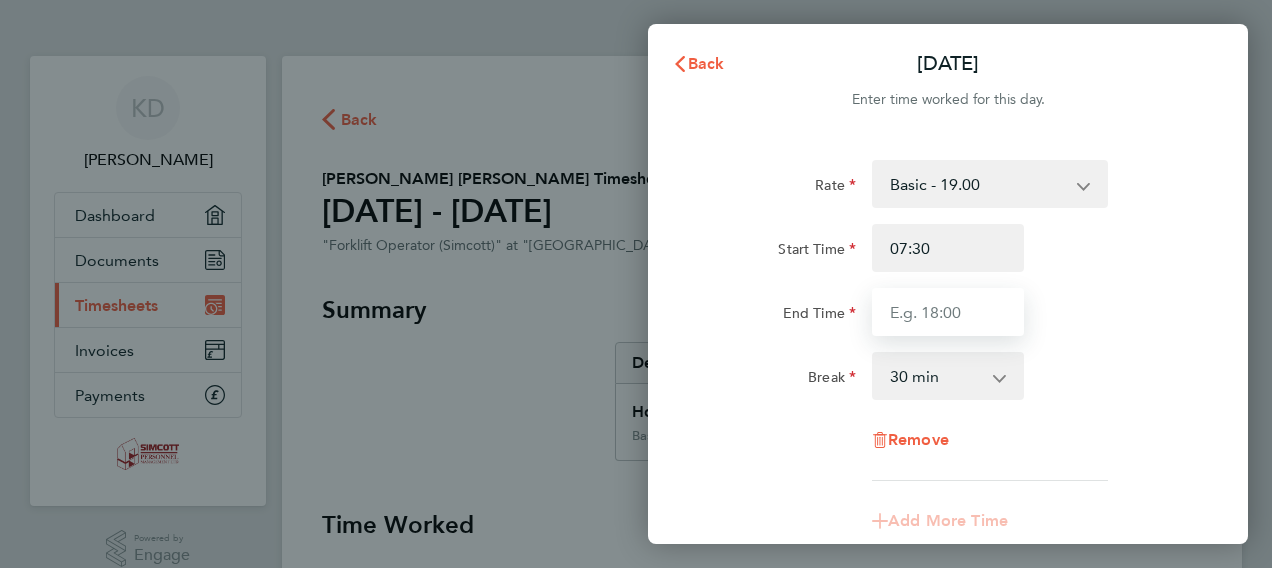 type on "17:00" 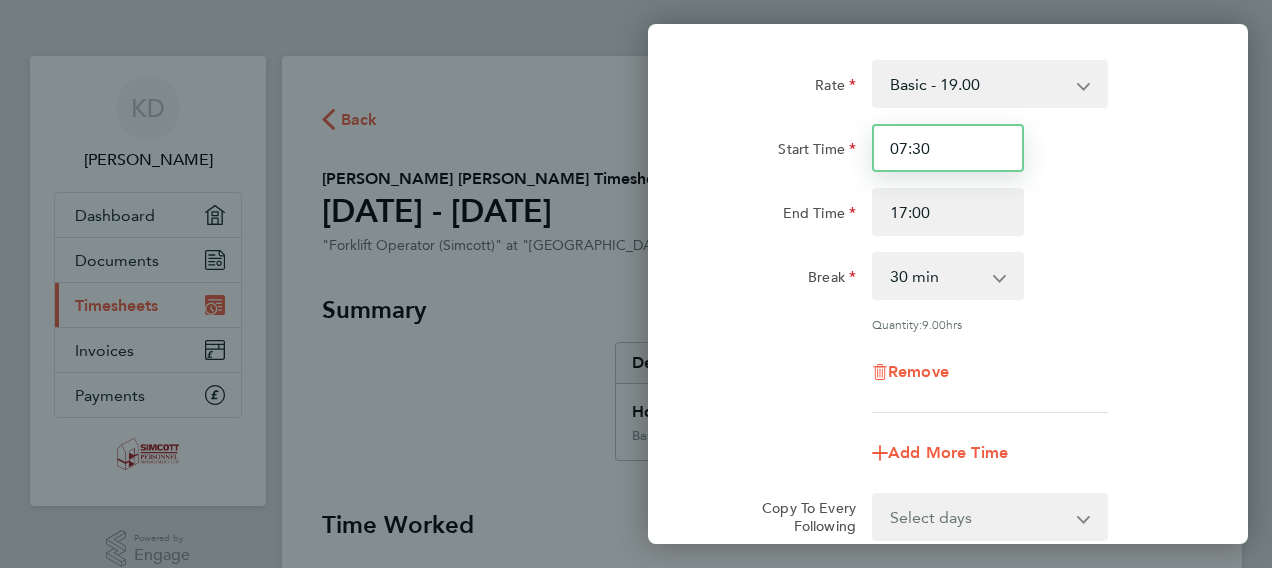 scroll, scrollTop: 200, scrollLeft: 0, axis: vertical 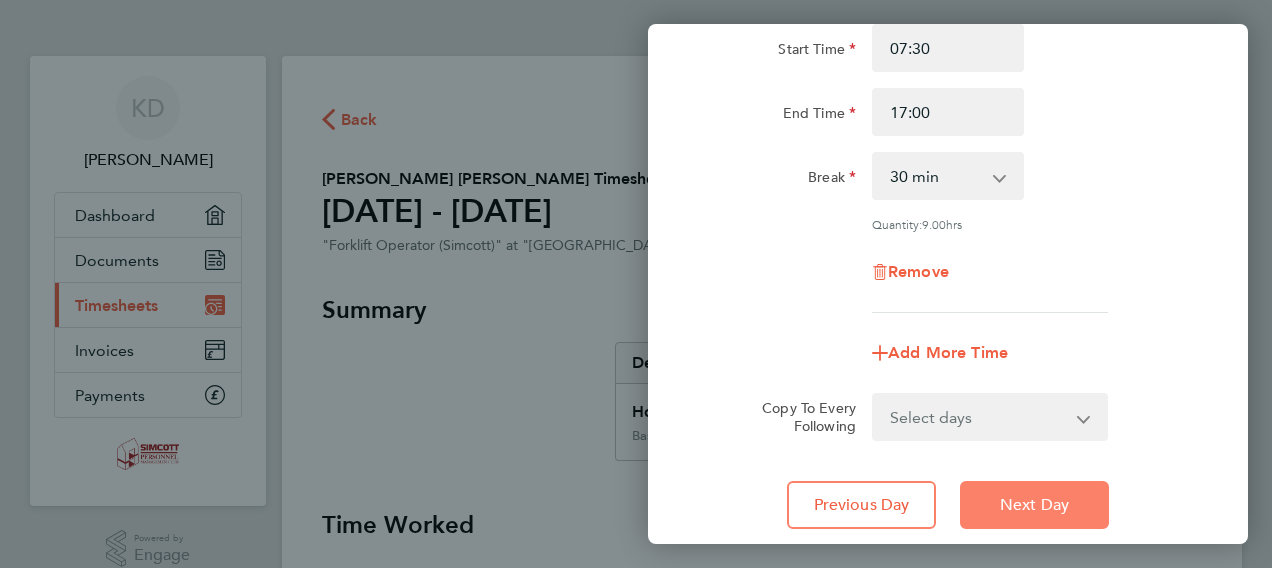 click on "Next Day" 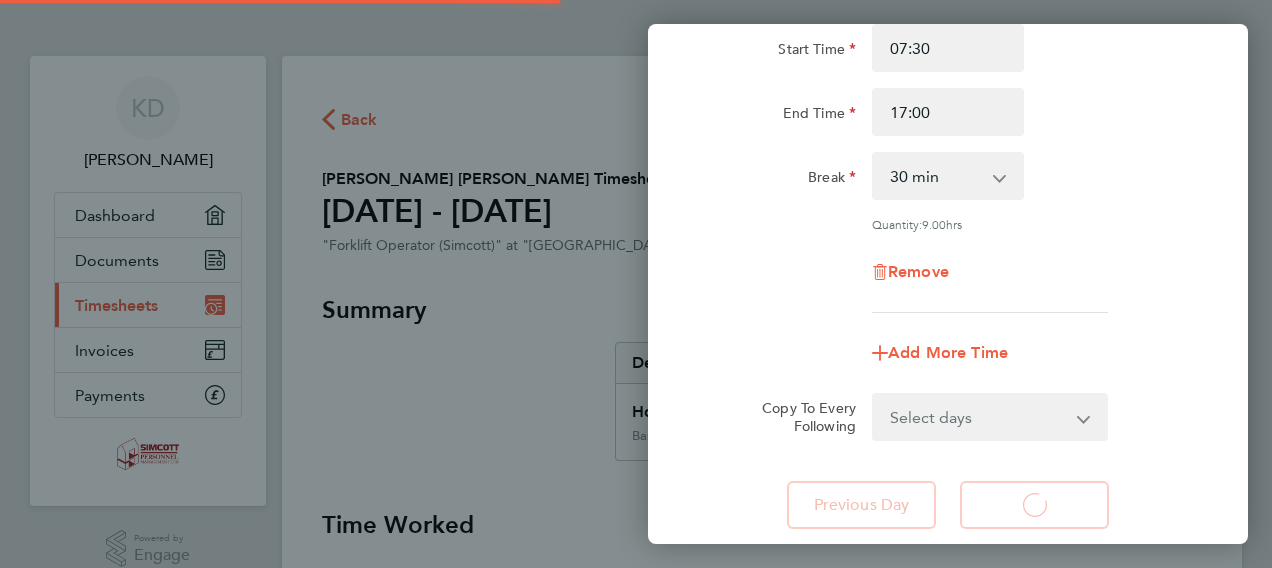 select on "30" 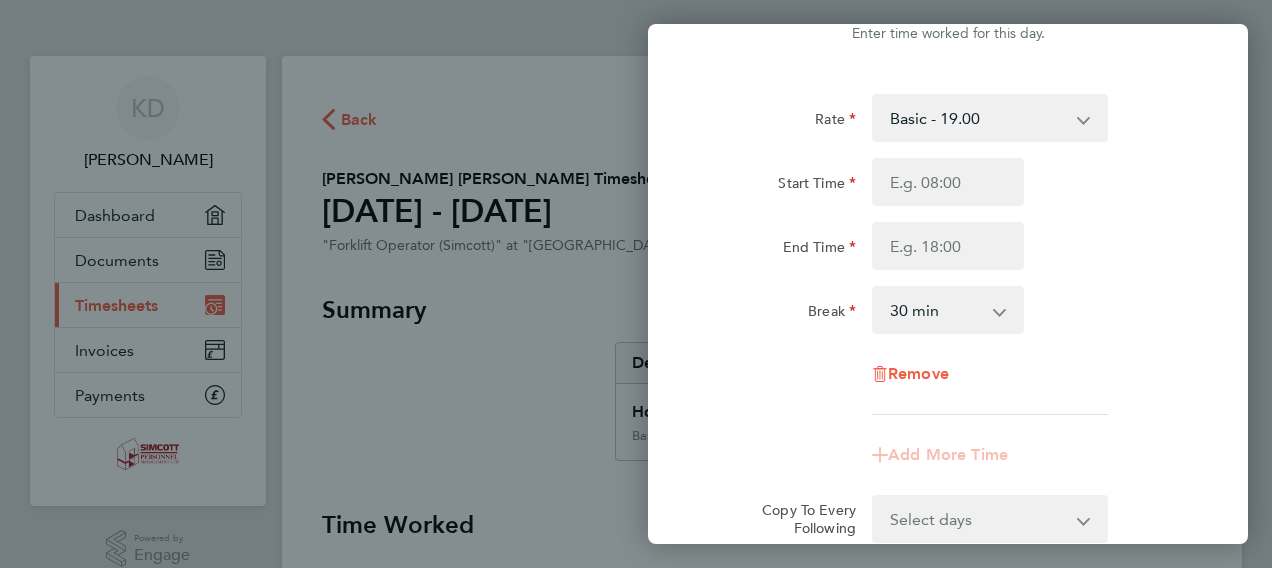 scroll, scrollTop: 0, scrollLeft: 0, axis: both 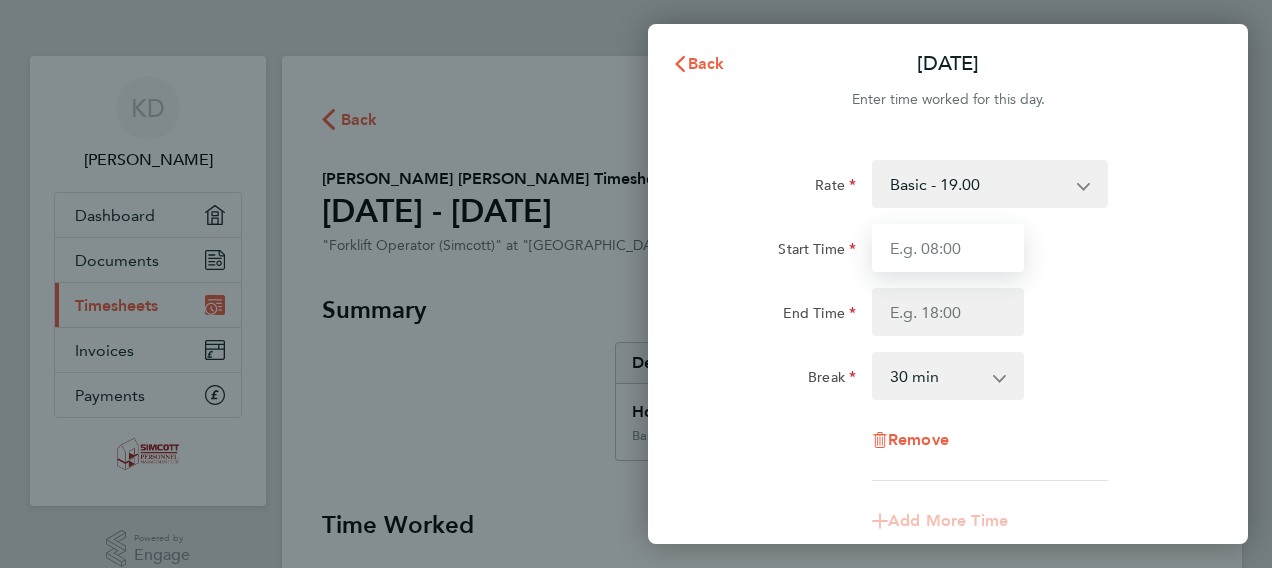 click on "Start Time" at bounding box center (948, 248) 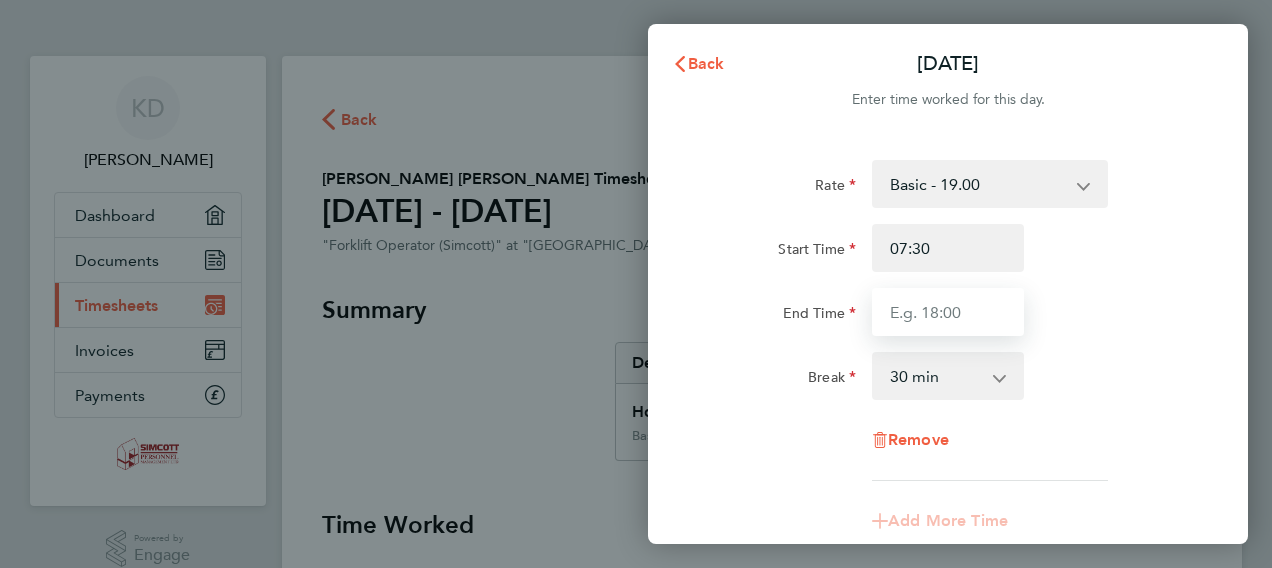 type on "17:00" 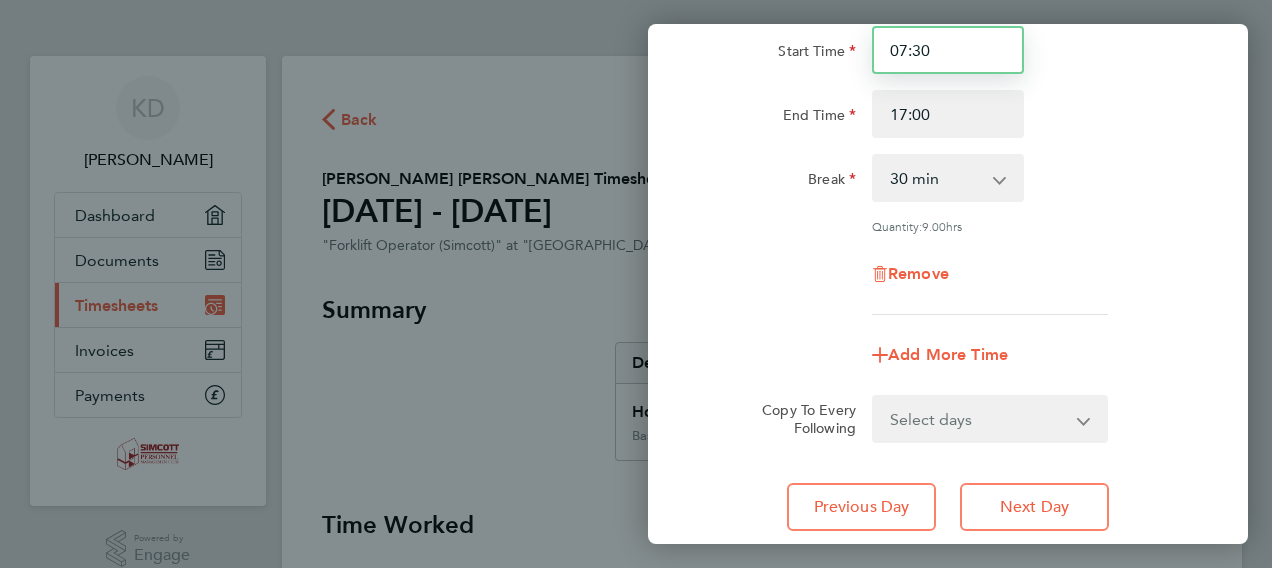 scroll, scrollTop: 200, scrollLeft: 0, axis: vertical 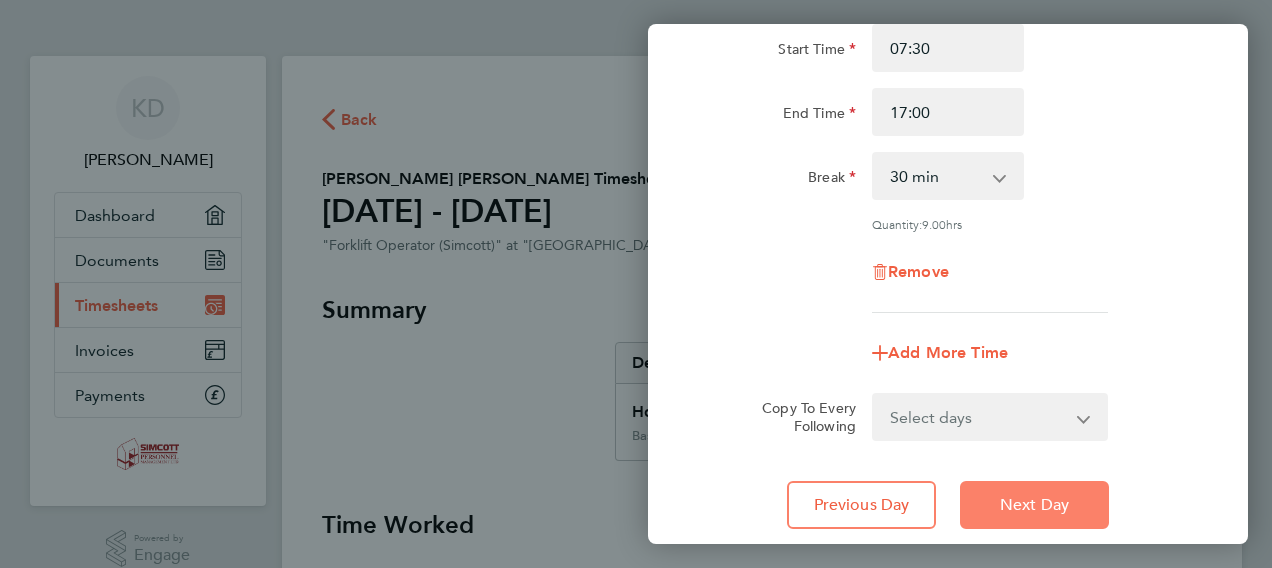 click on "Next Day" 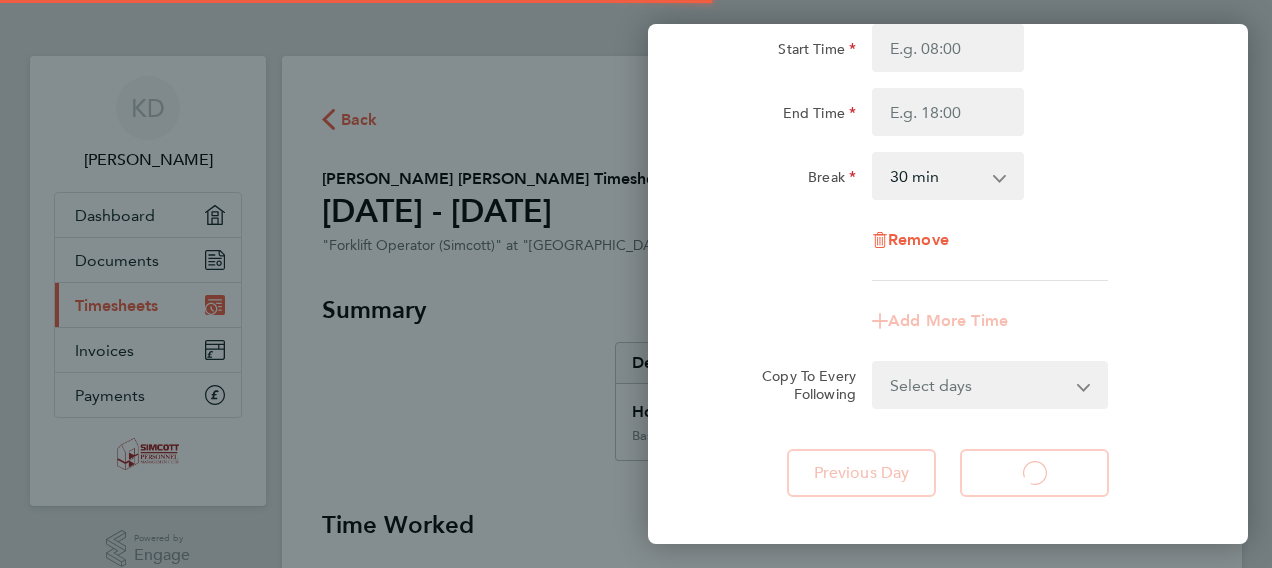 select on "30" 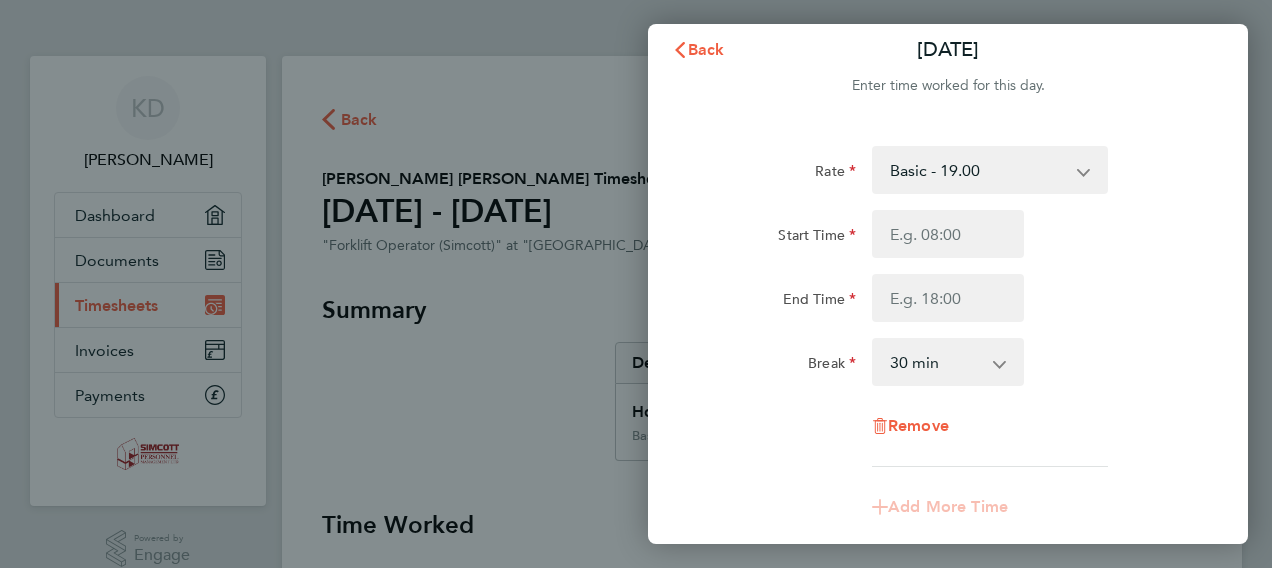 scroll, scrollTop: 0, scrollLeft: 0, axis: both 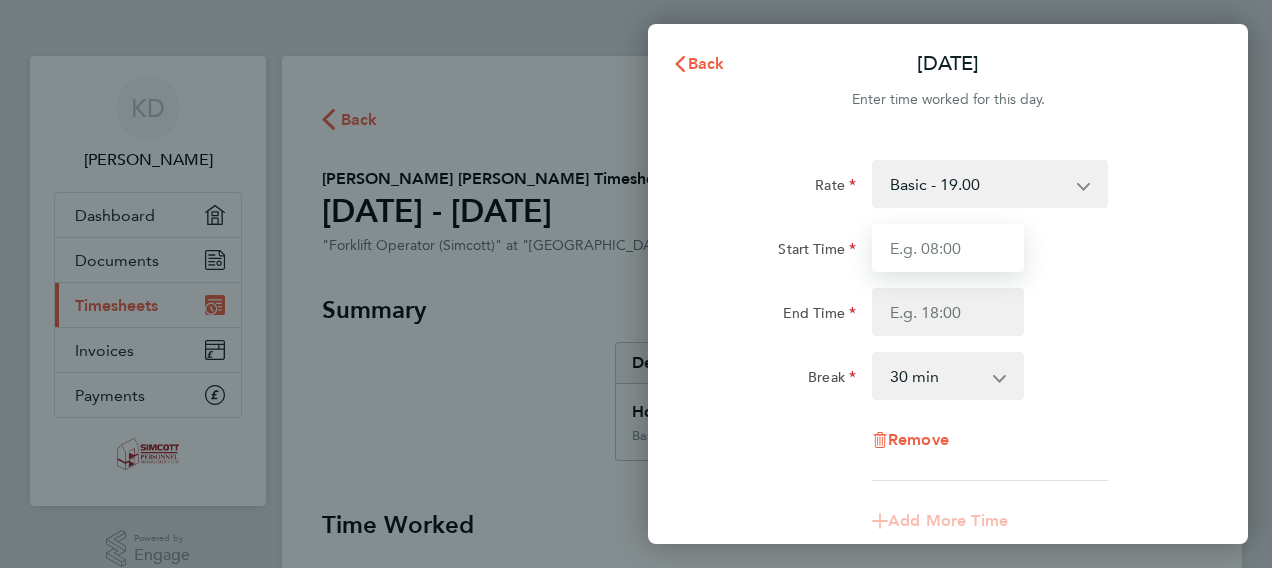 click on "Start Time" at bounding box center [948, 248] 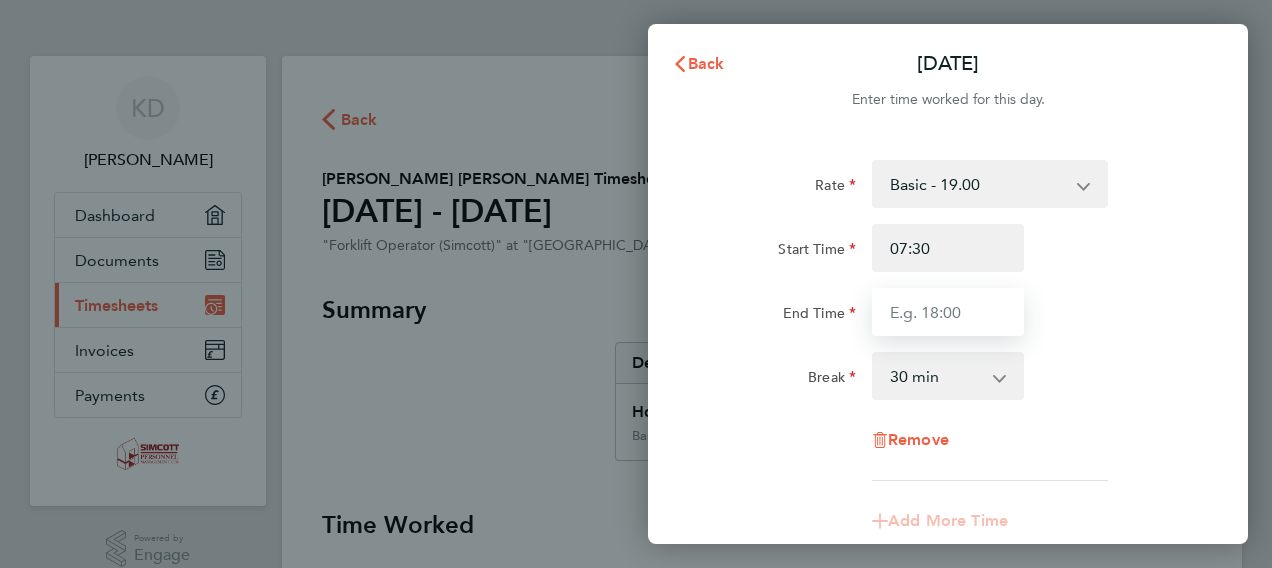 type on "17:00" 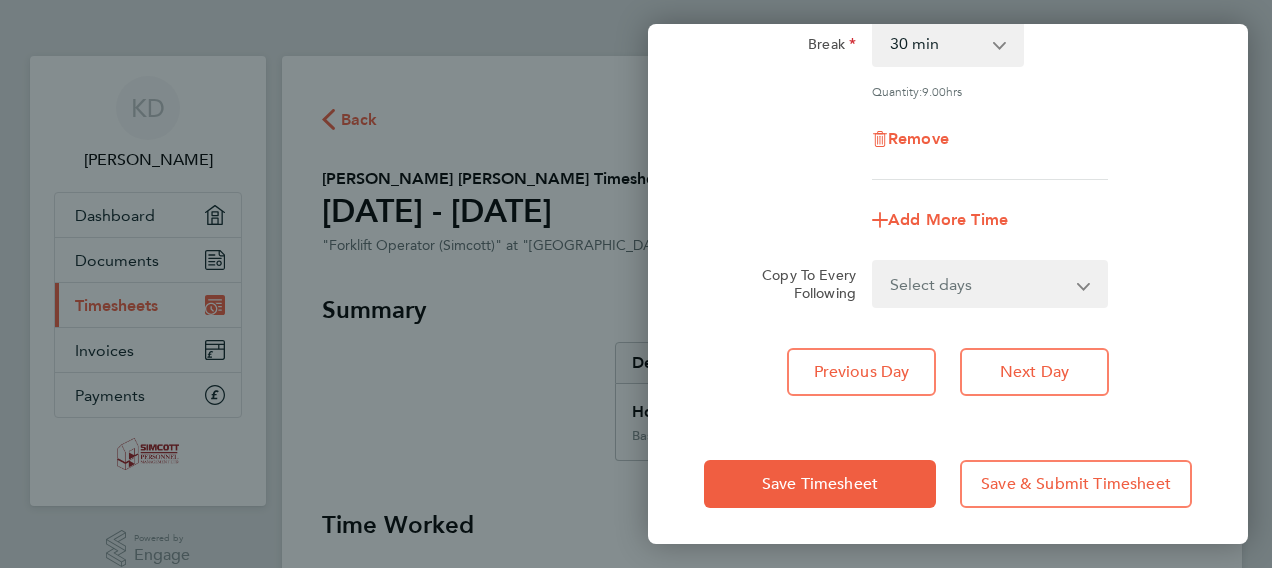 scroll, scrollTop: 335, scrollLeft: 0, axis: vertical 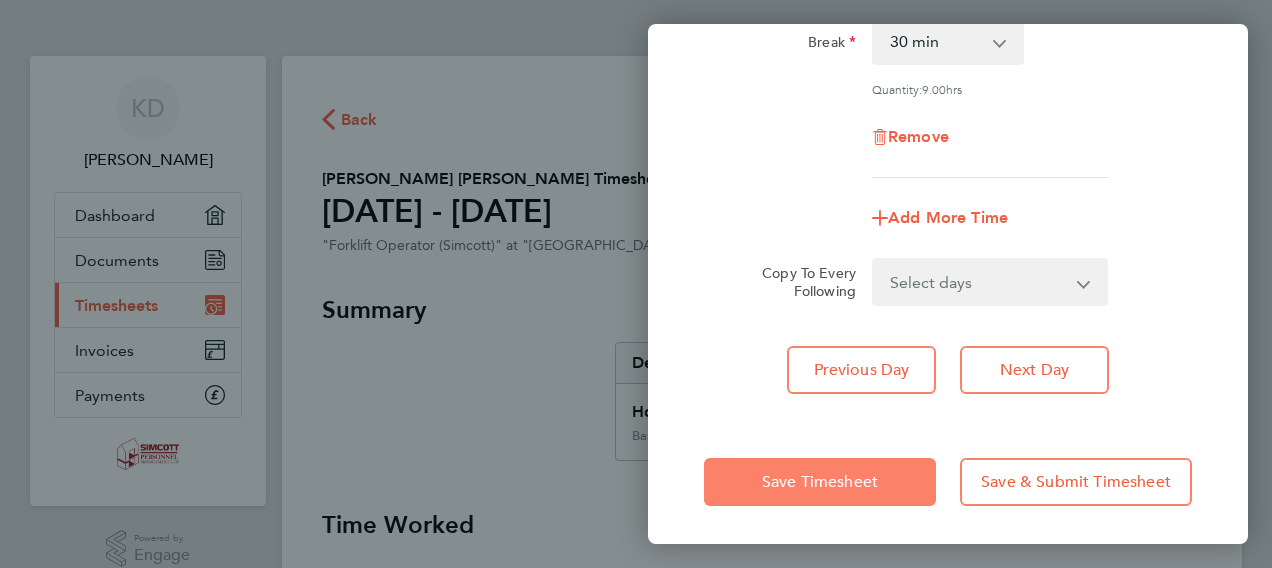 click on "Save Timesheet" 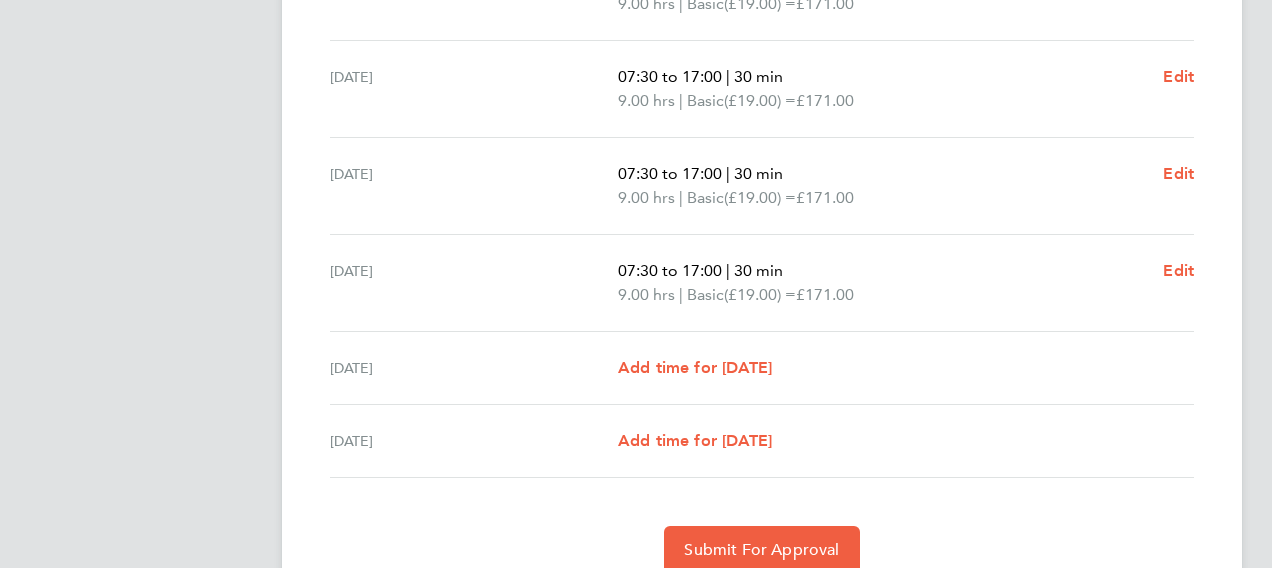 scroll, scrollTop: 696, scrollLeft: 0, axis: vertical 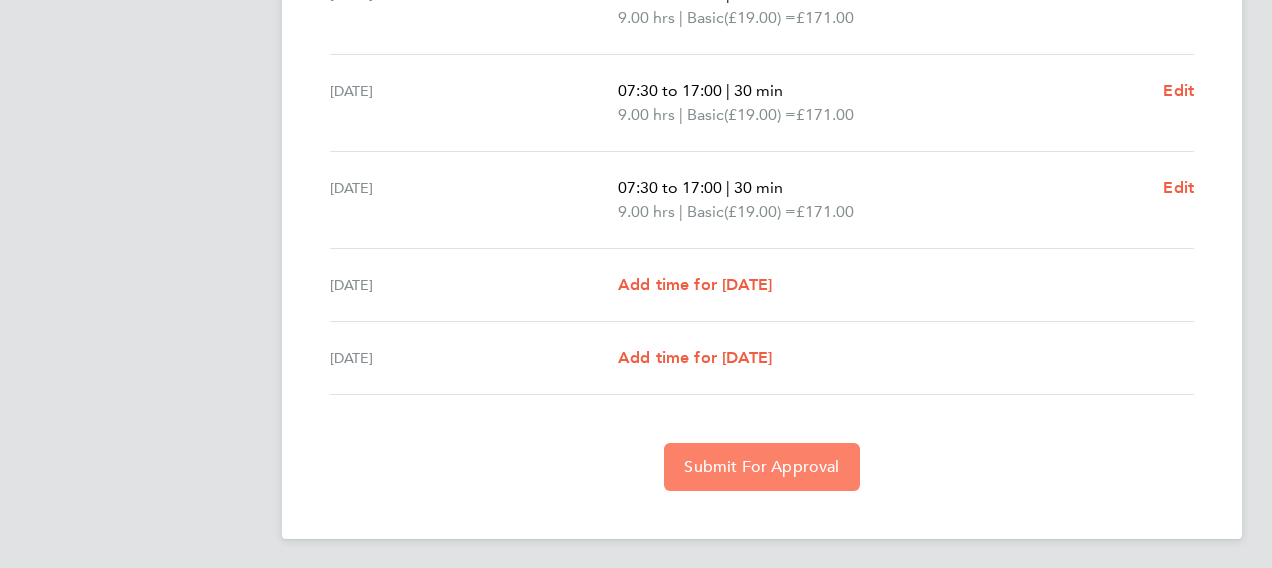 click on "Submit For Approval" 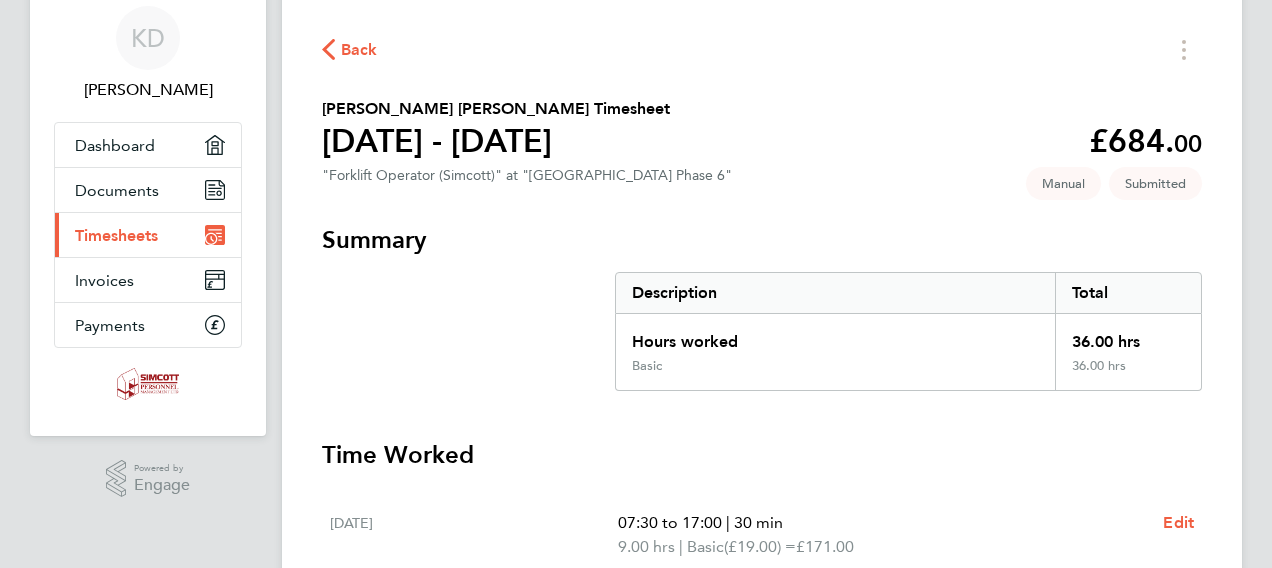 scroll, scrollTop: 0, scrollLeft: 0, axis: both 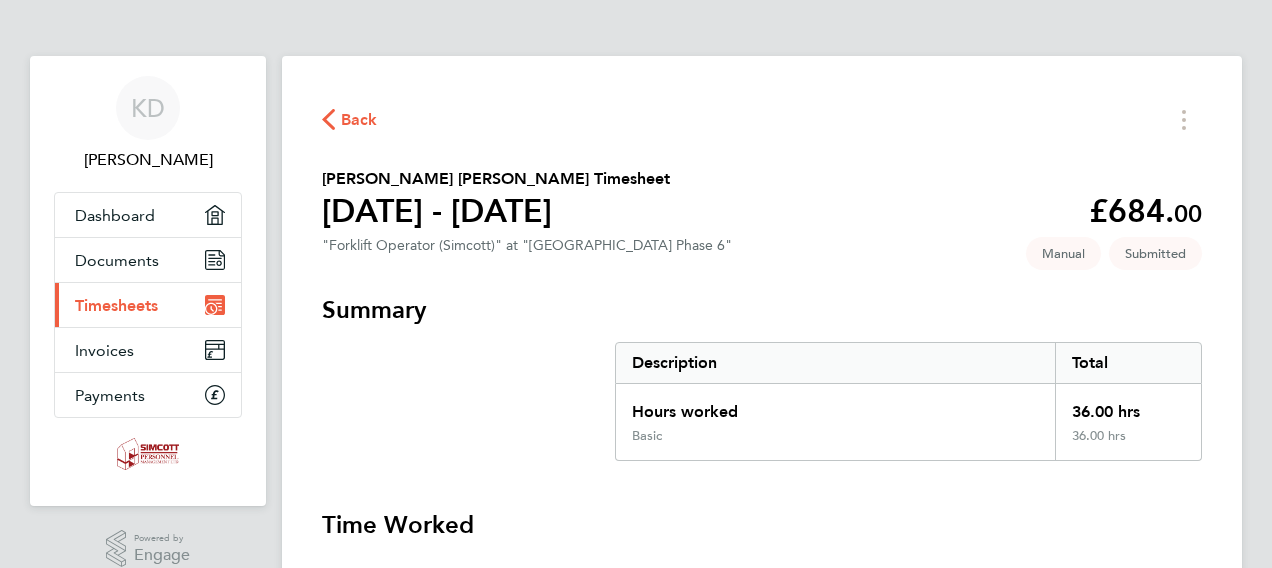 click on "Current page:   Timesheets" at bounding box center [148, 305] 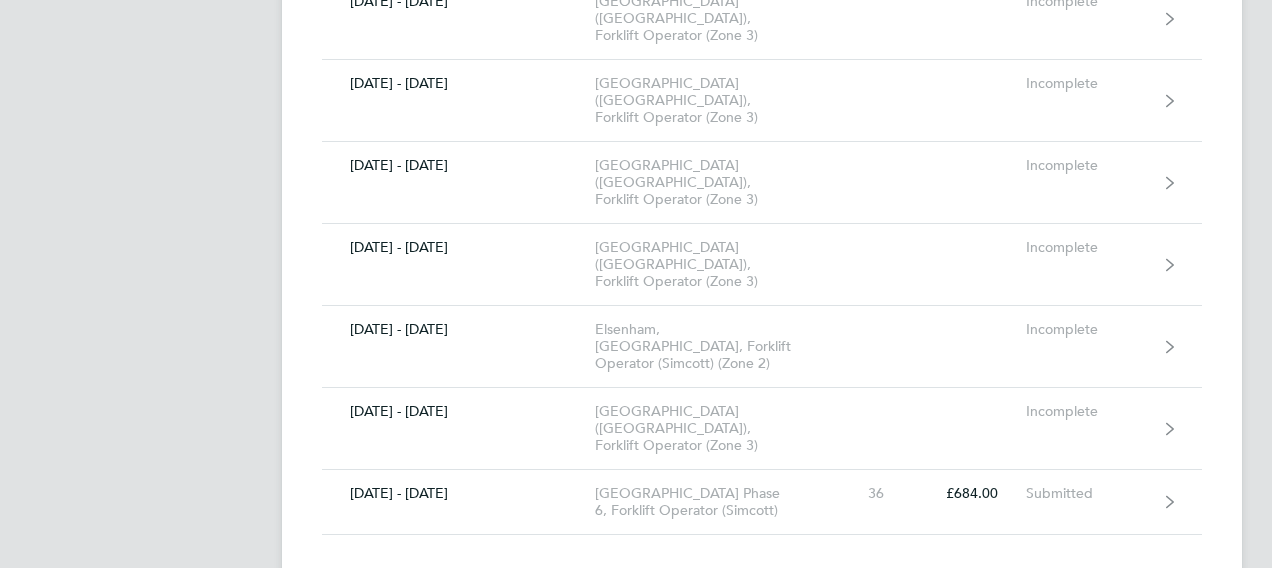 scroll, scrollTop: 1500, scrollLeft: 0, axis: vertical 